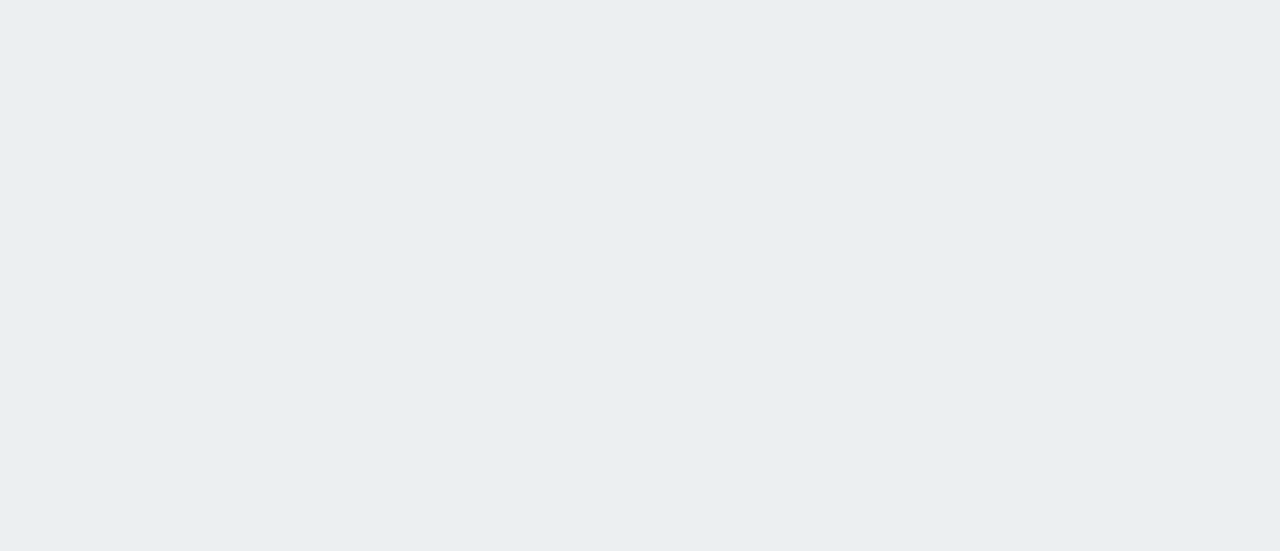scroll, scrollTop: 0, scrollLeft: 0, axis: both 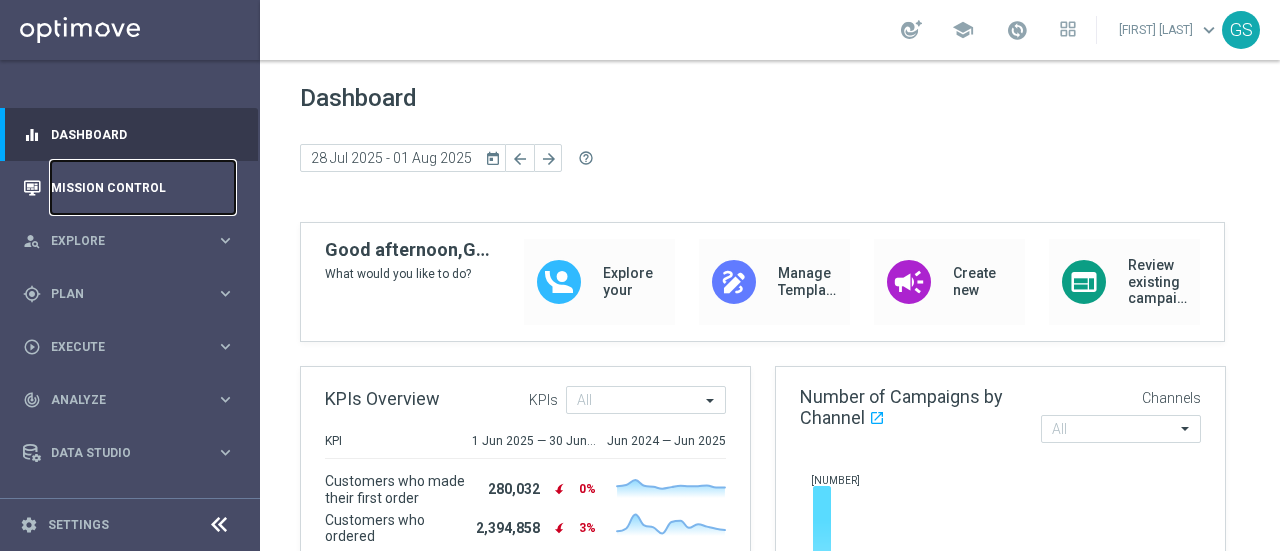 click on "Mission Control" at bounding box center [143, 187] 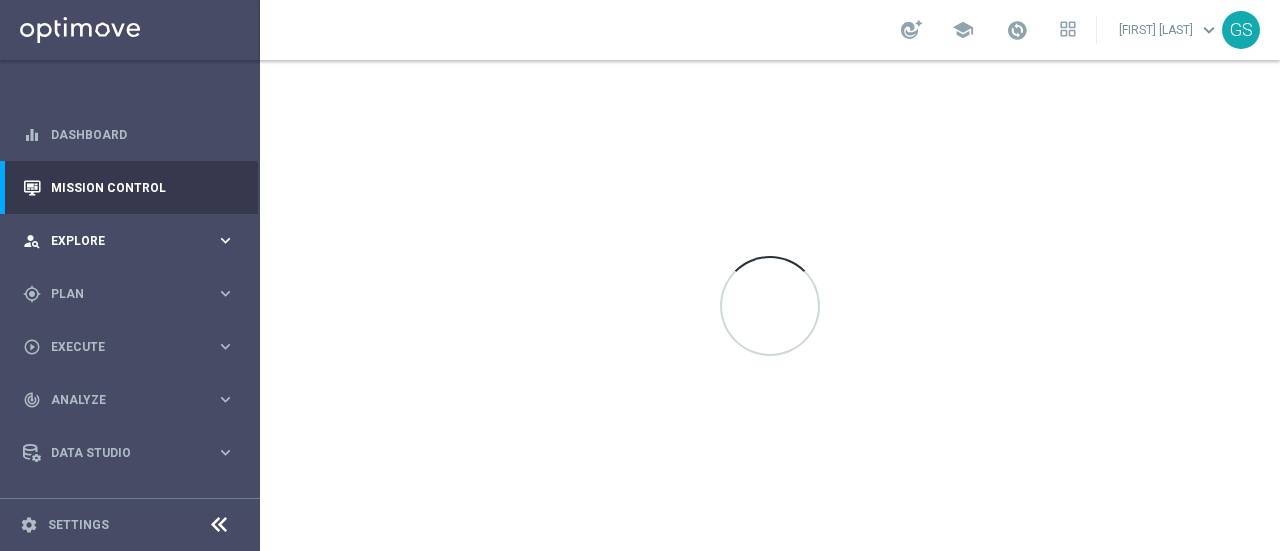 click on "Explore" at bounding box center (133, 241) 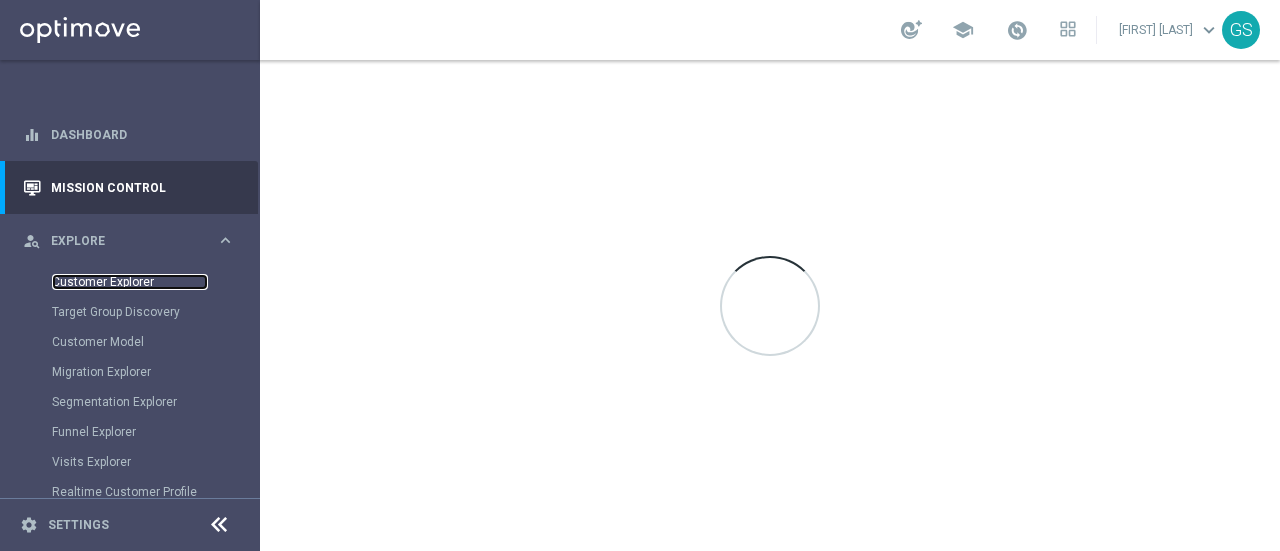 click on "Customer Explorer" at bounding box center [130, 282] 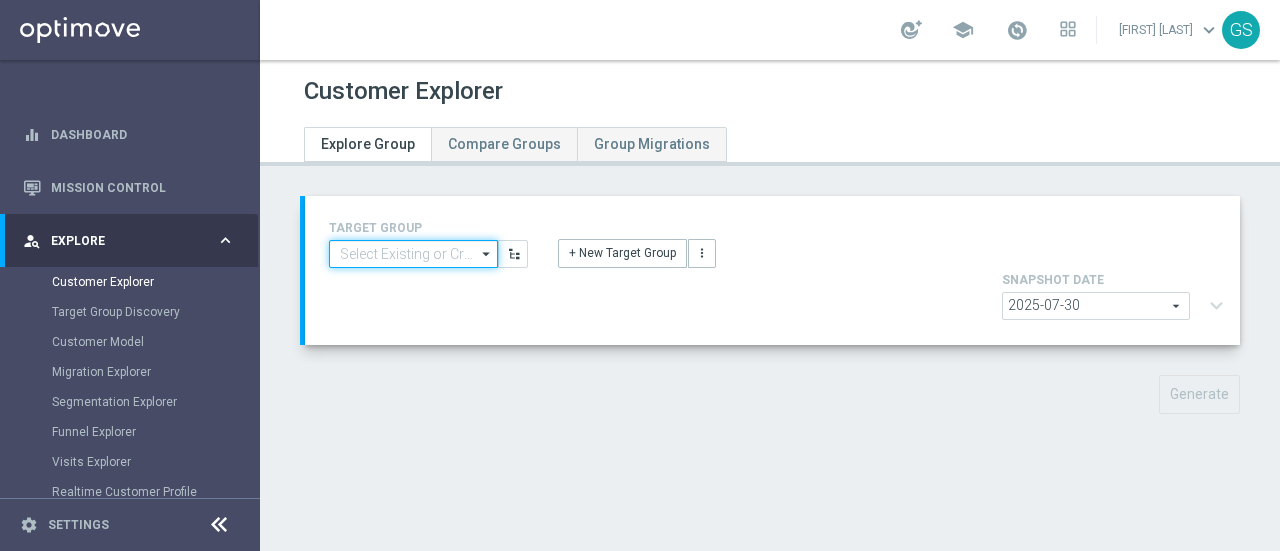 click 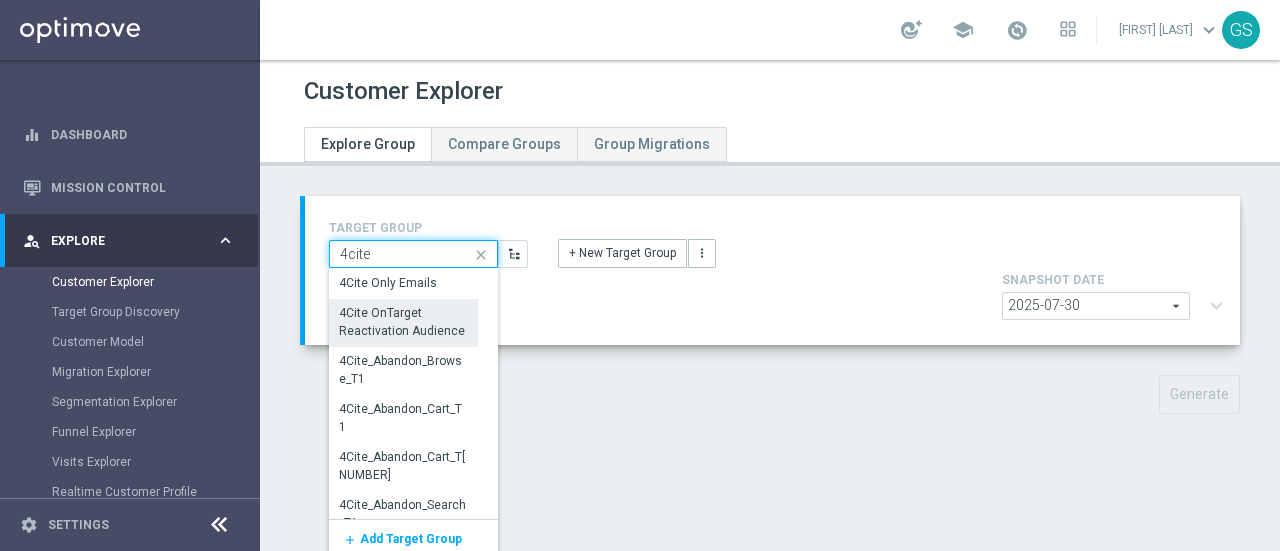 type on "4cite" 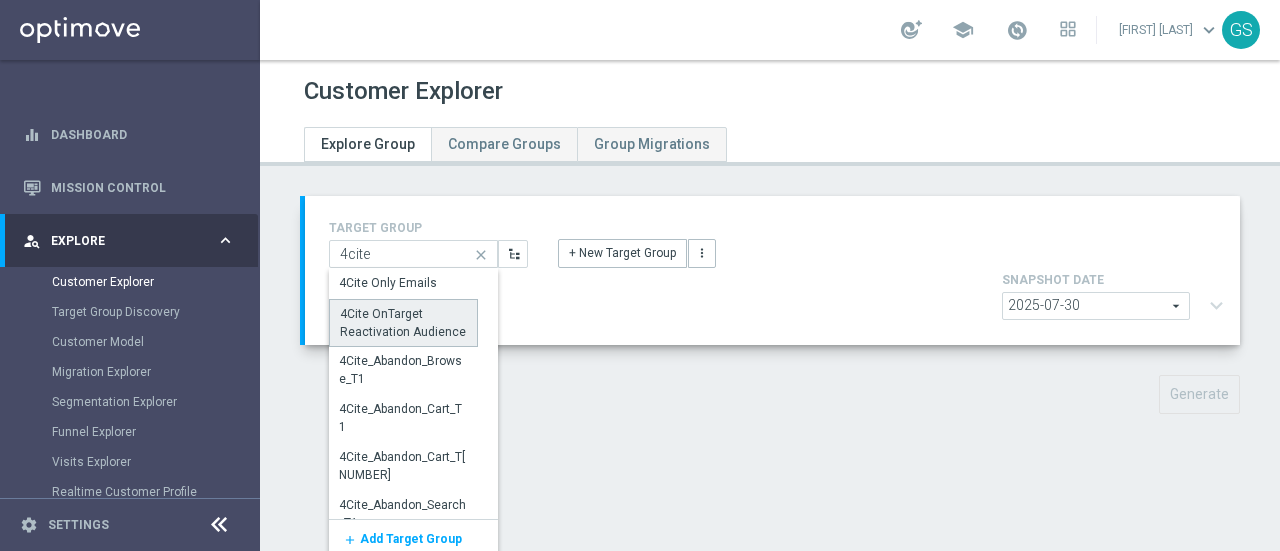 click on "4Cite OnTarget Reactivation Audience" 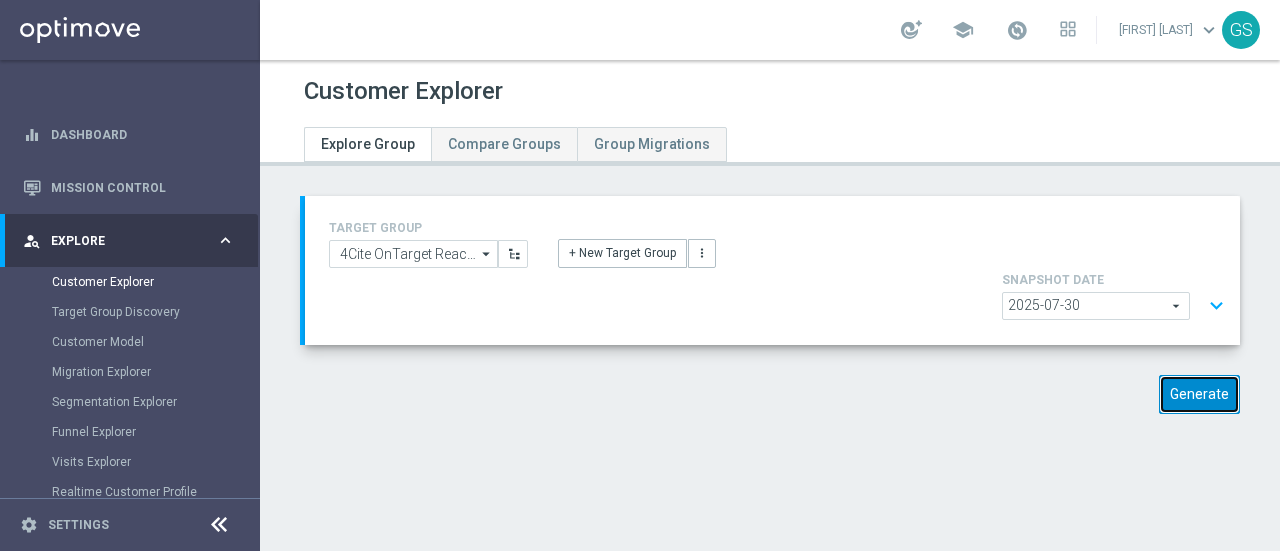 click on "Generate" 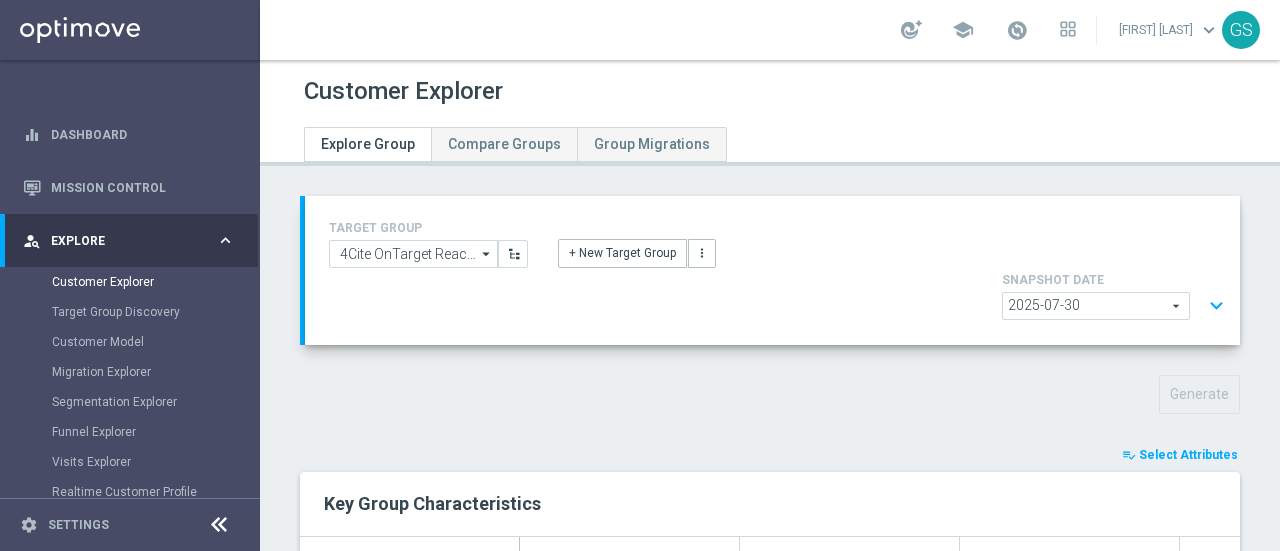 click on "Select Attributes" 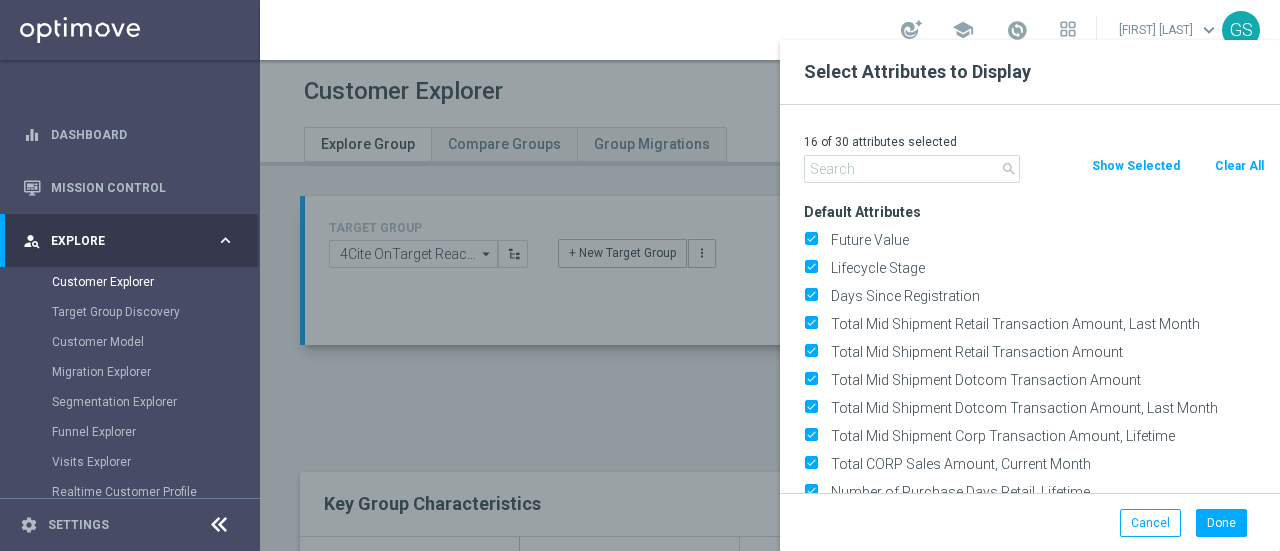 click on "Clear All" 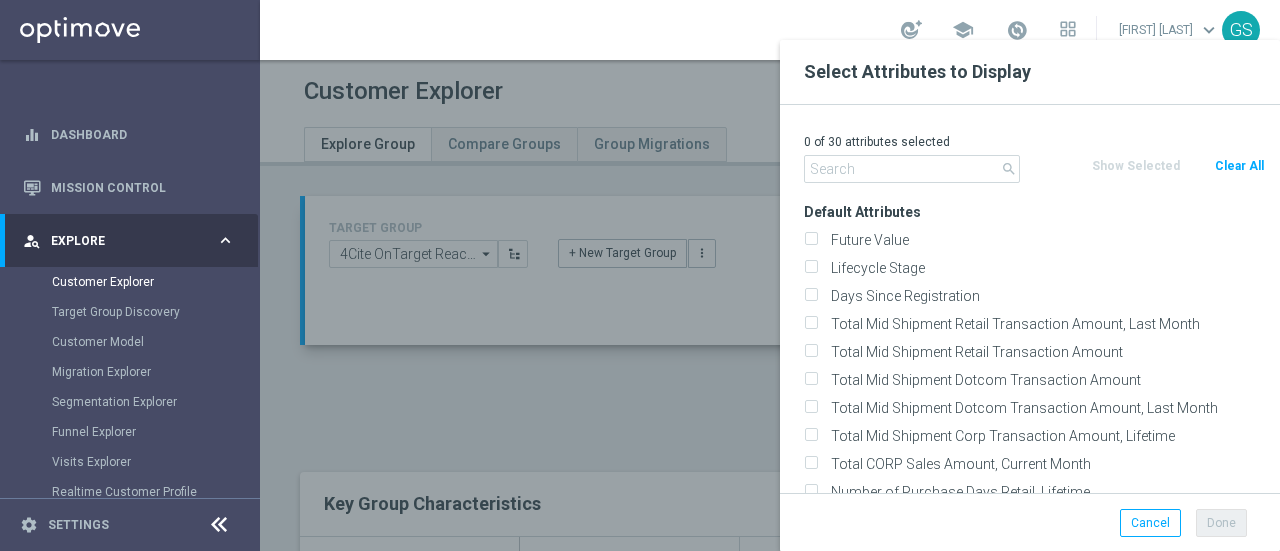 checkbox on "false" 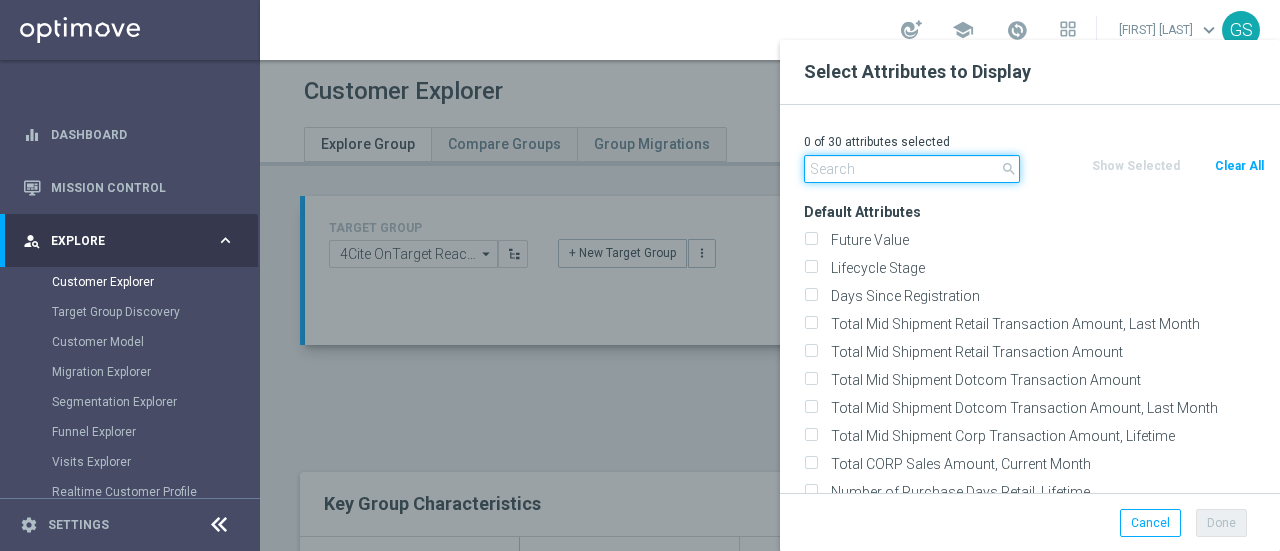 click 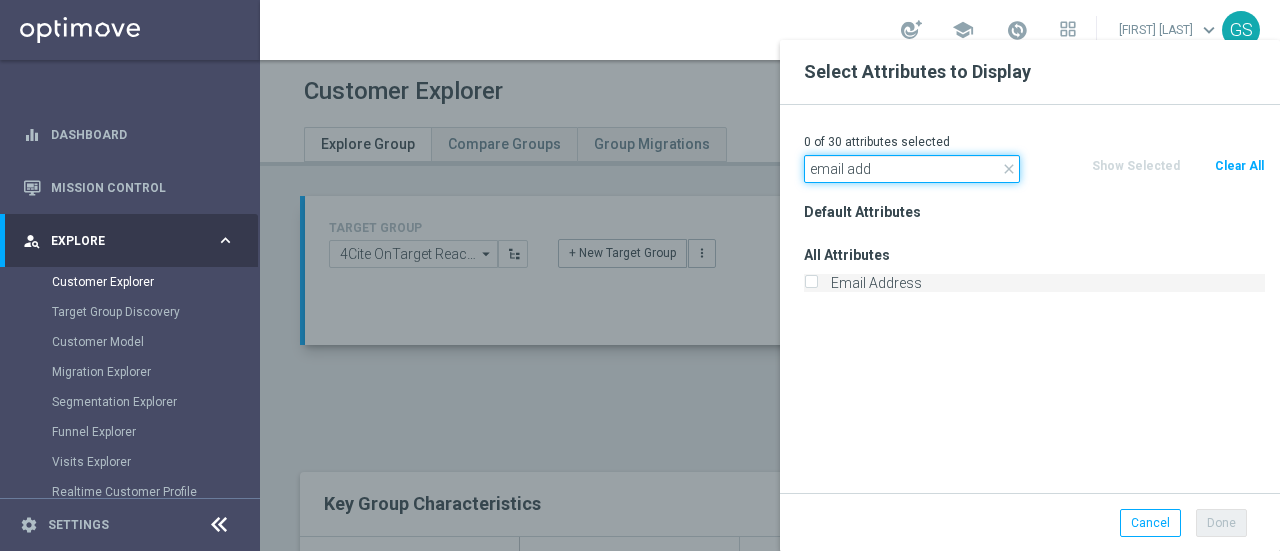type on "email add" 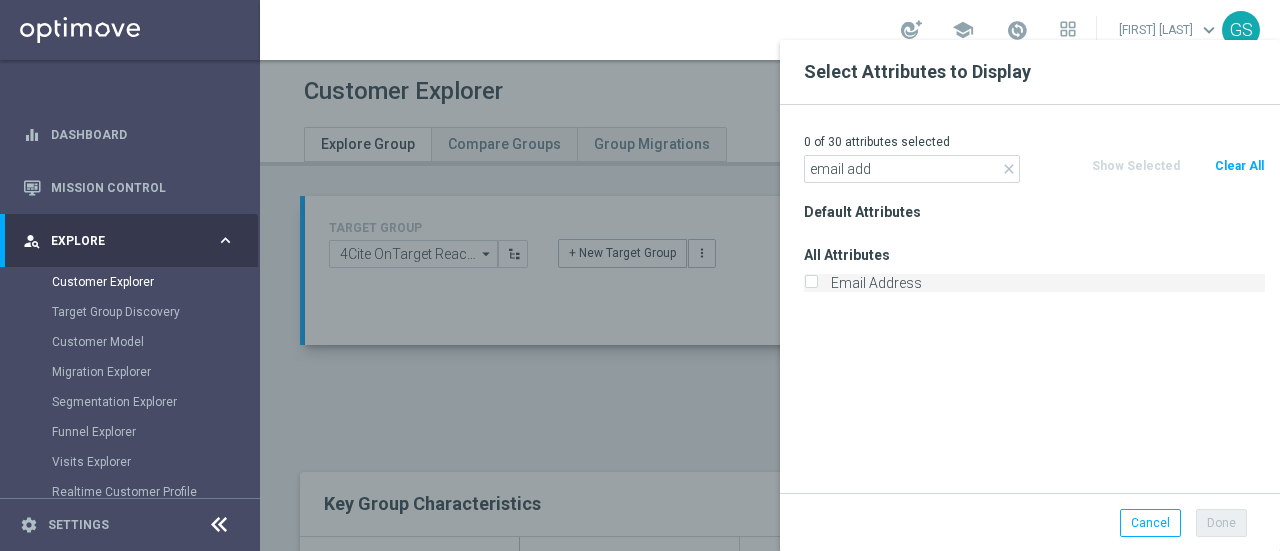 click on "Email Address" at bounding box center [810, 285] 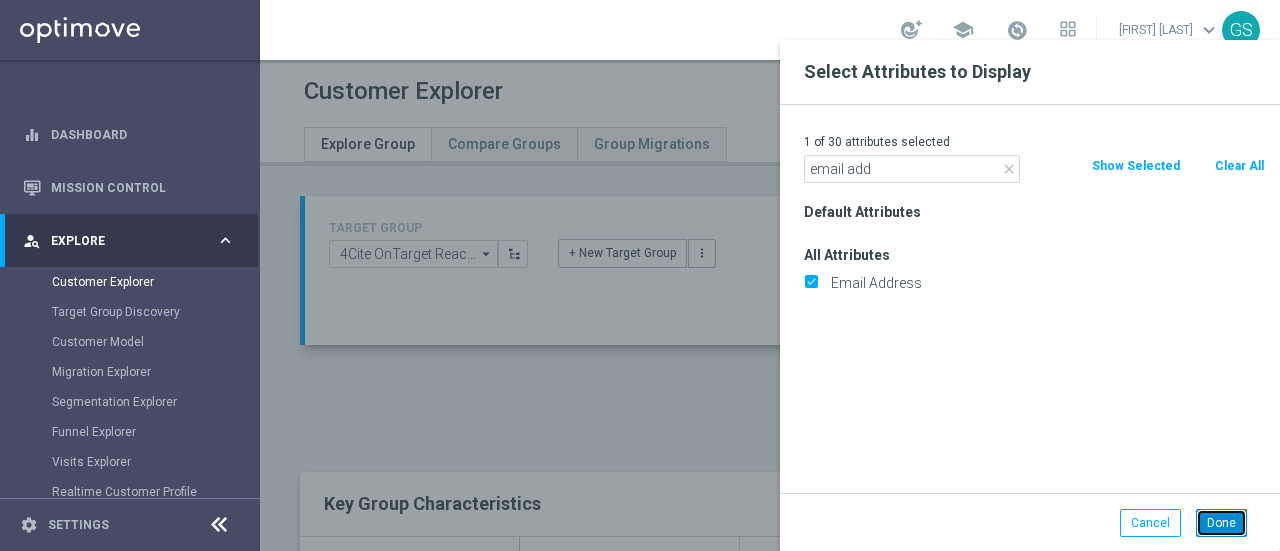 click on "Done" 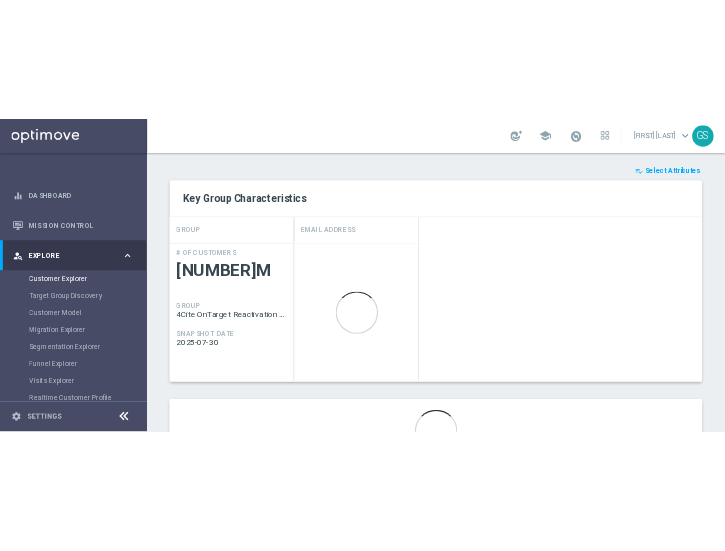 scroll, scrollTop: 414, scrollLeft: 0, axis: vertical 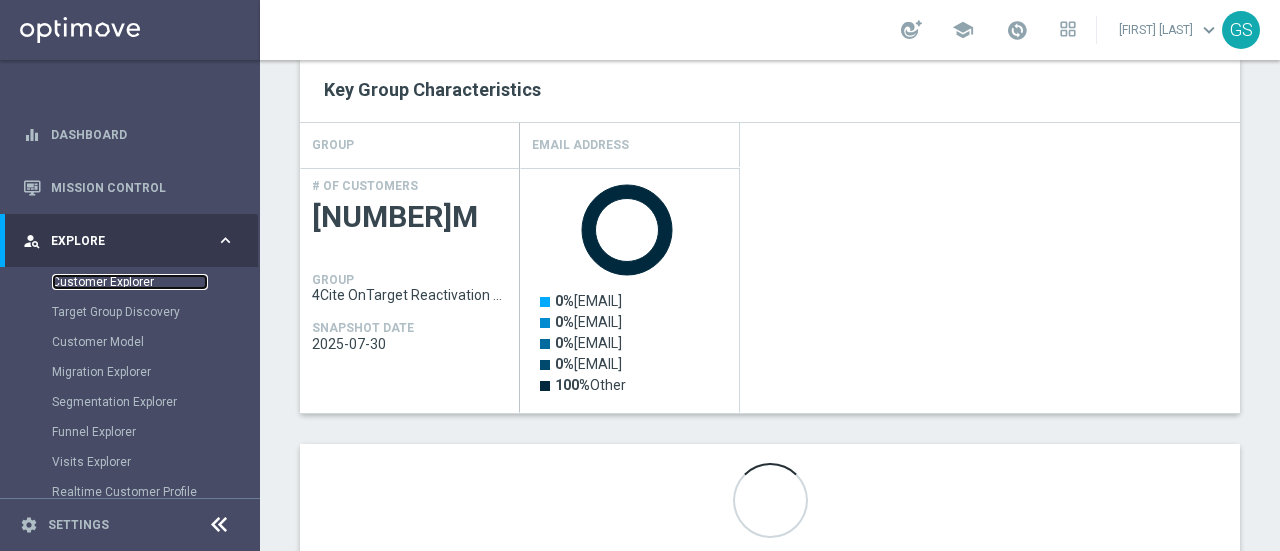 click on "Customer Explorer" at bounding box center (130, 282) 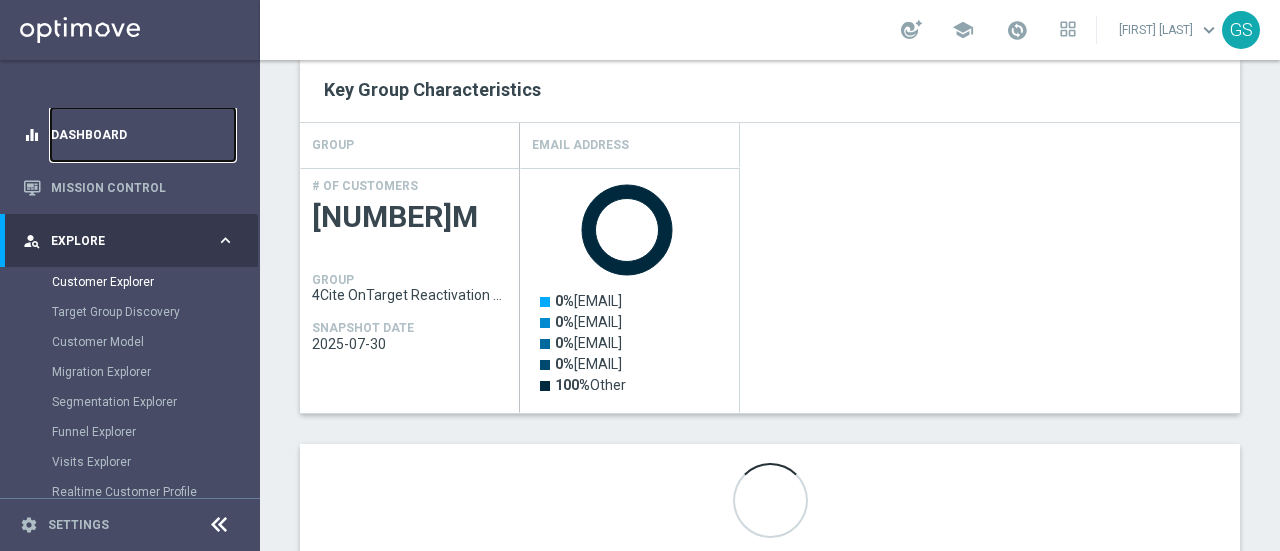 click on "Dashboard" at bounding box center [143, 134] 